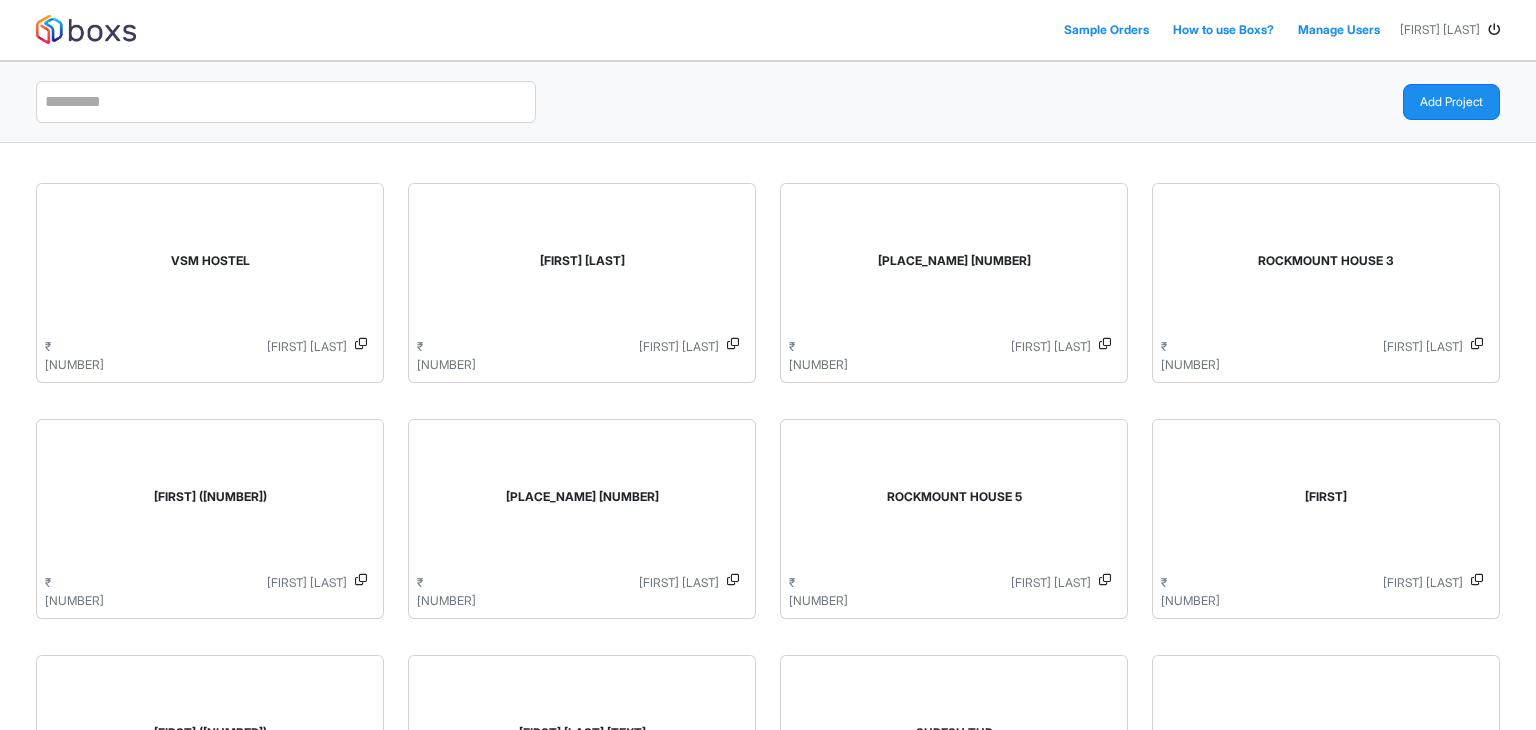 scroll, scrollTop: 0, scrollLeft: 0, axis: both 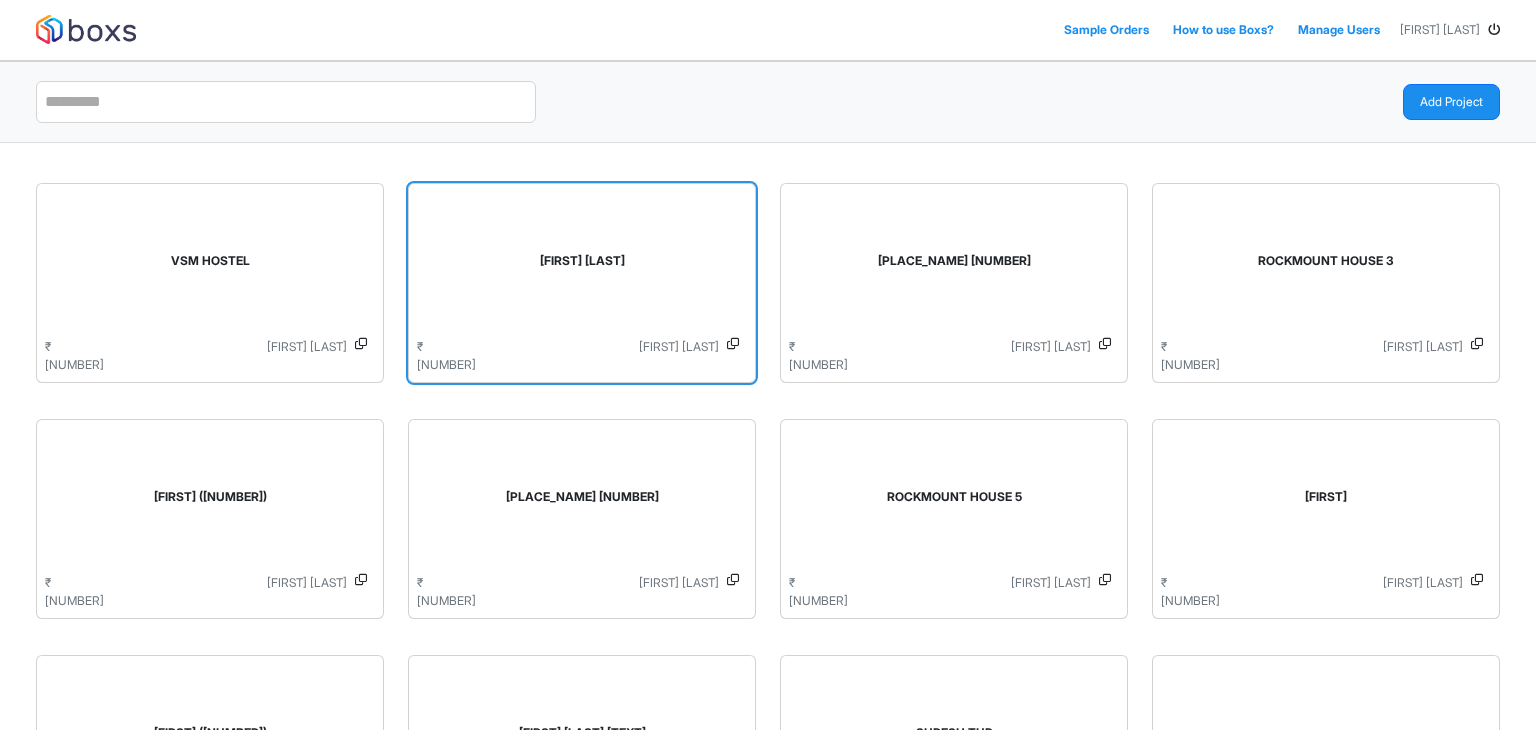 click on "[FIRST] [LAST]" at bounding box center (582, 265) 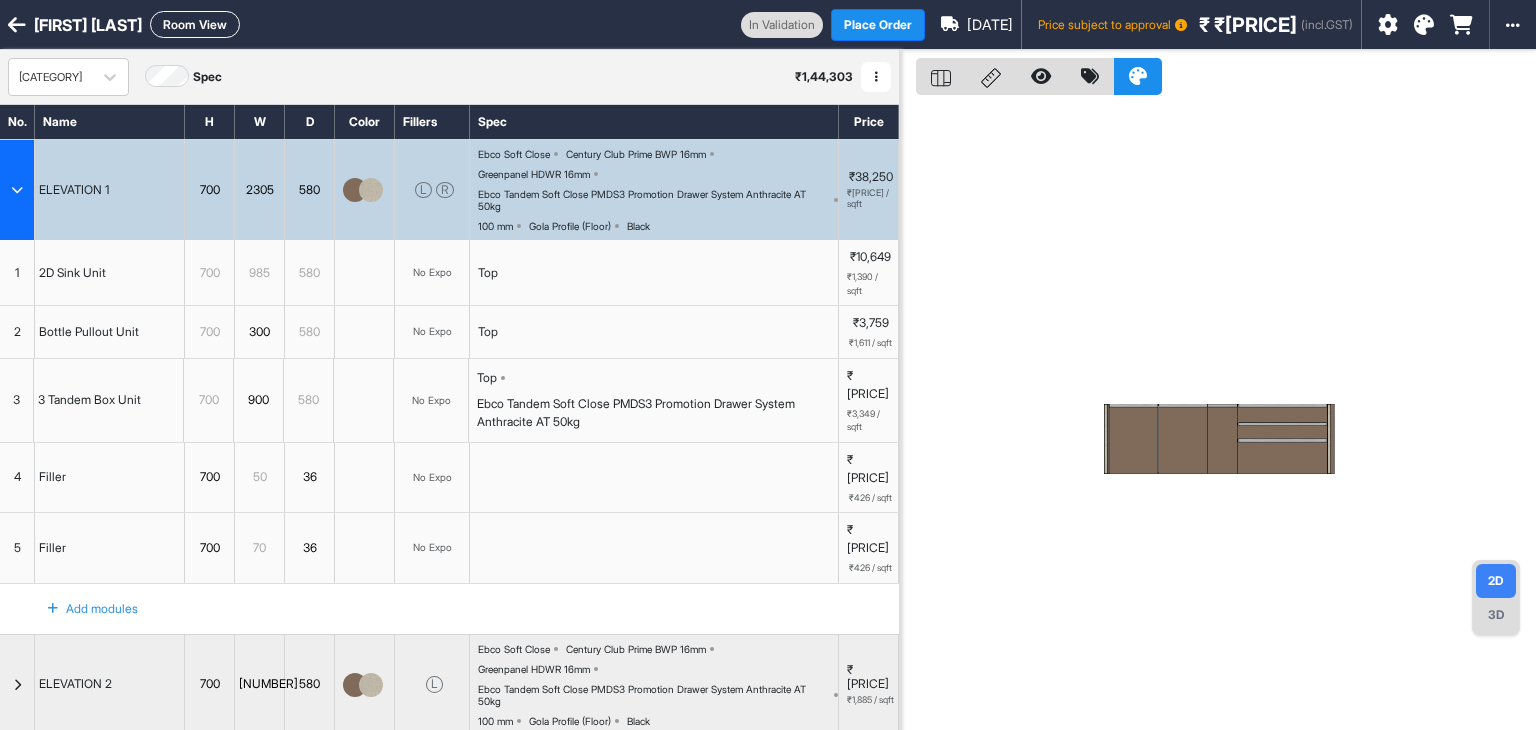 click at bounding box center [371, 190] 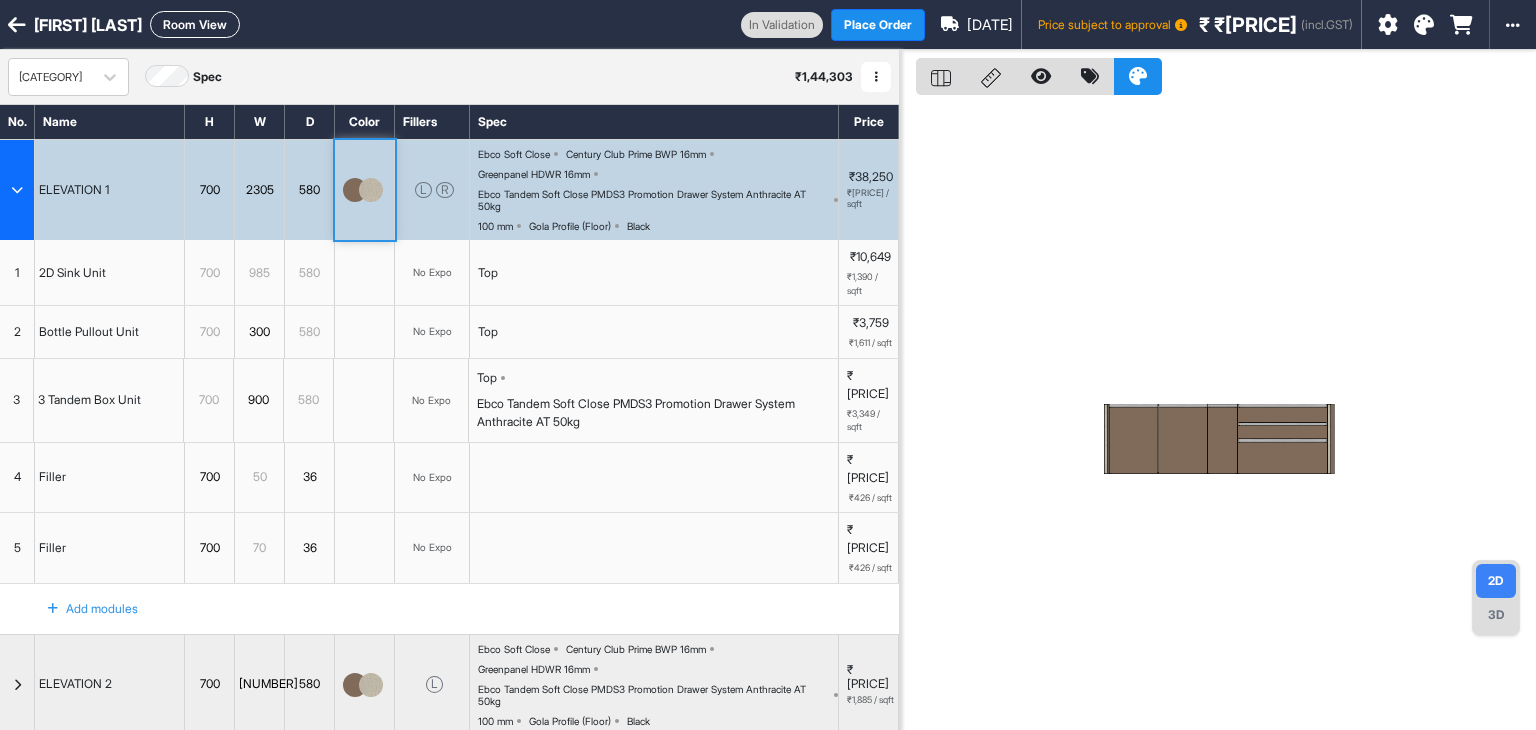 click at bounding box center [371, 190] 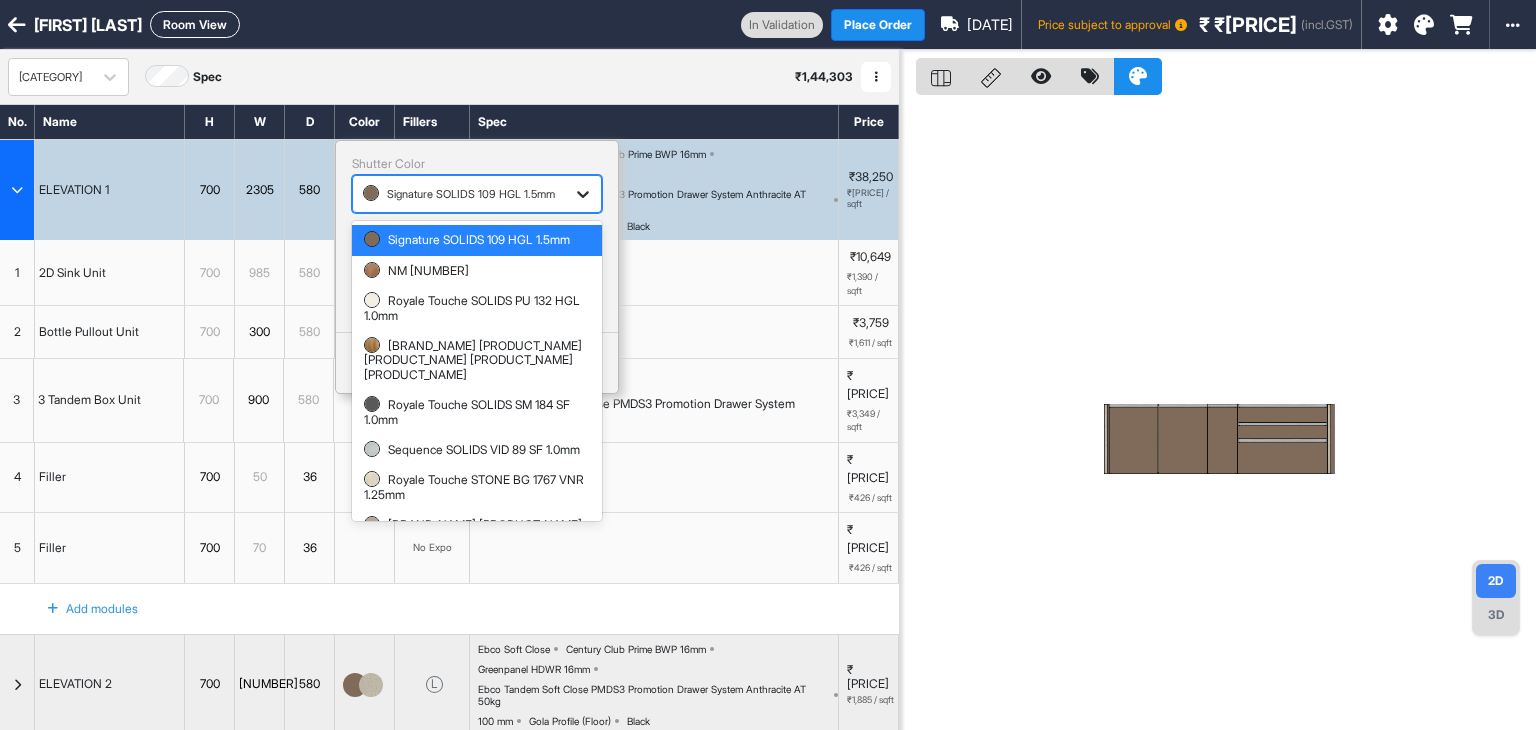 click 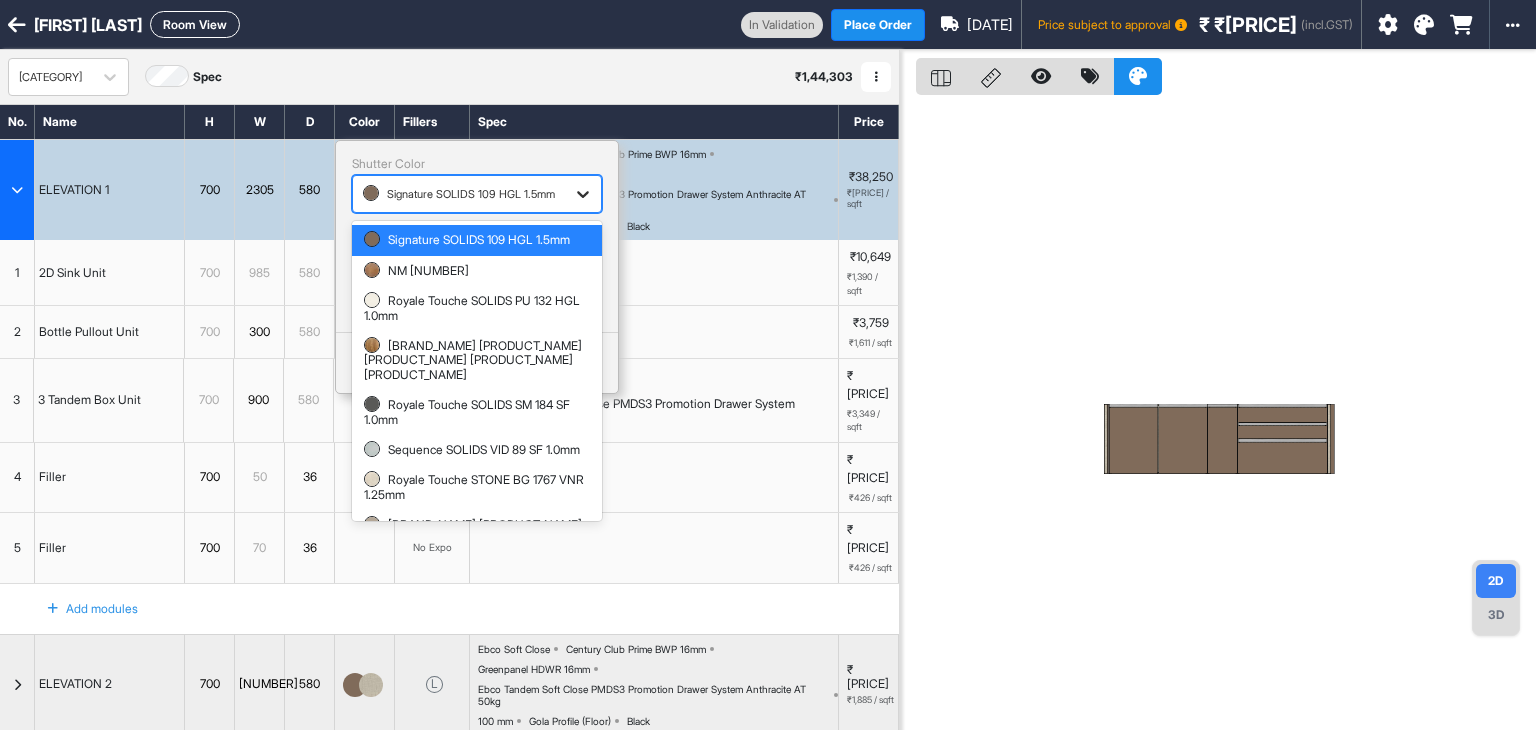 click 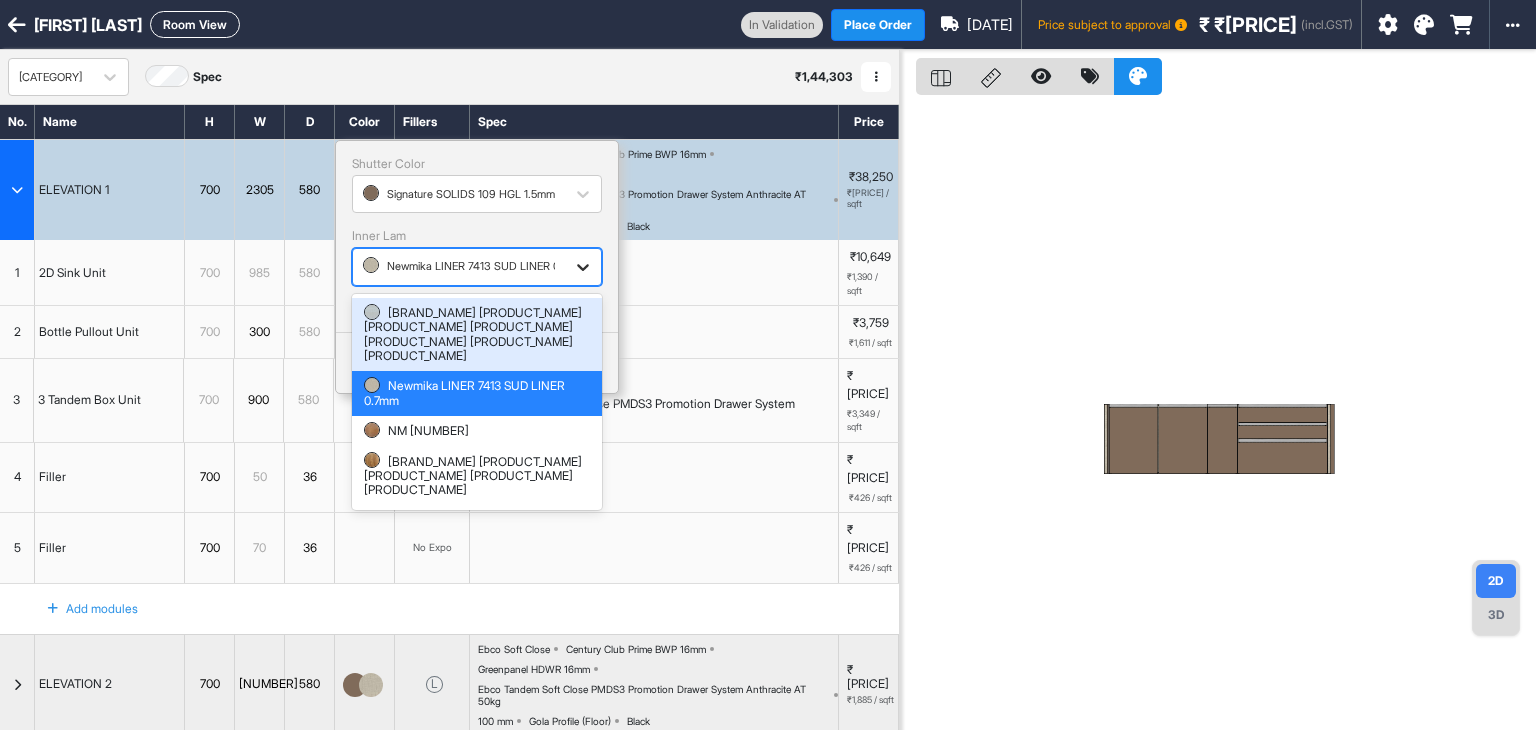 click at bounding box center (583, 267) 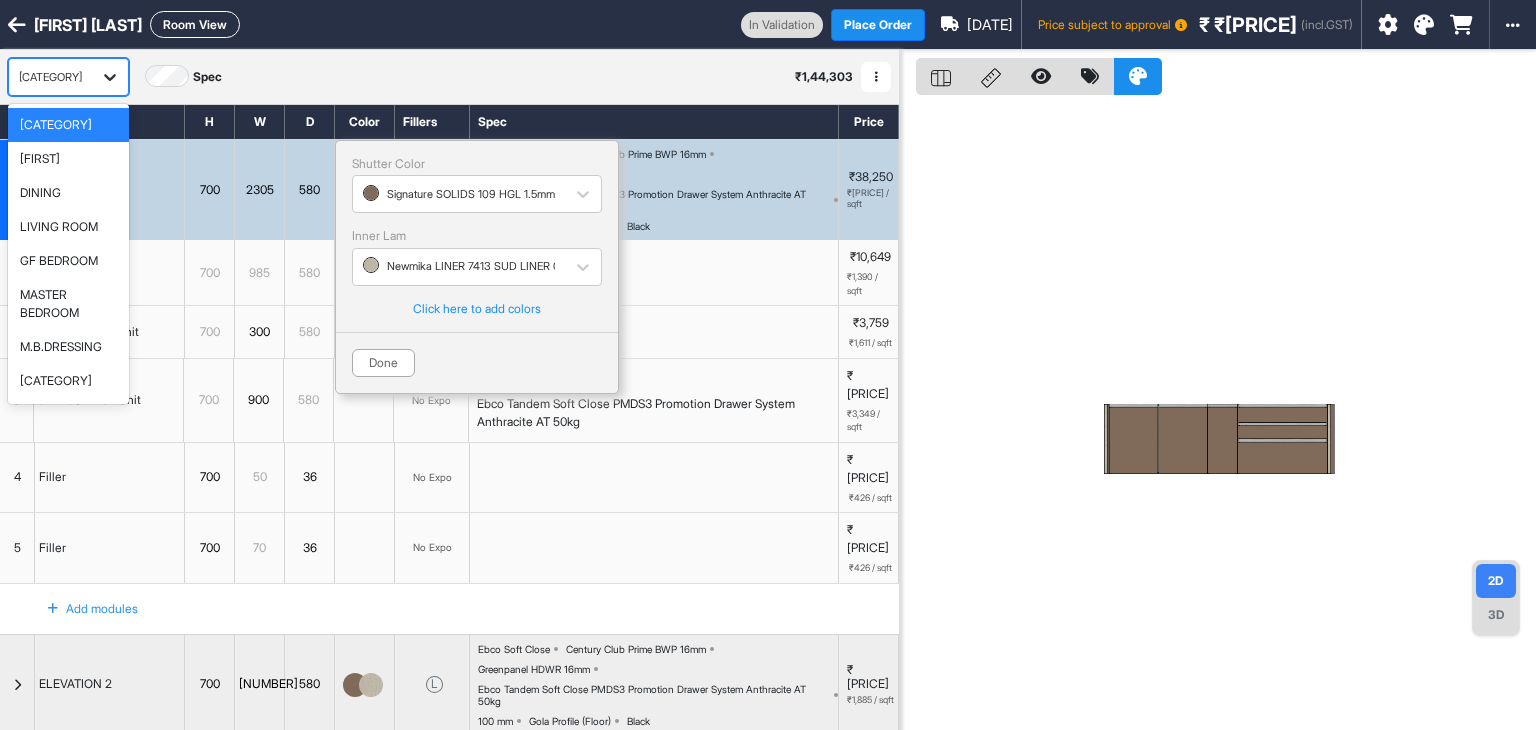 click at bounding box center (110, 77) 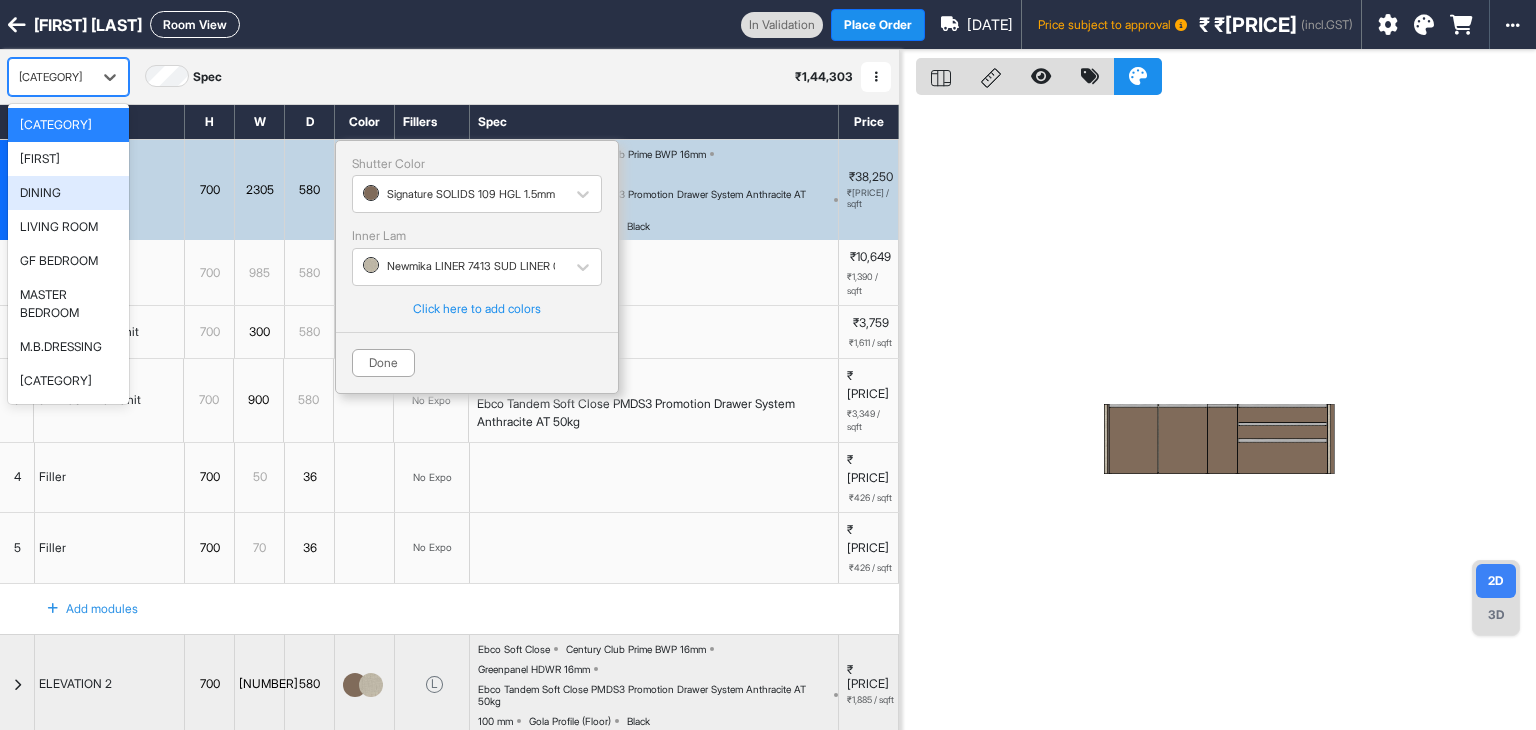 click on "DINING" at bounding box center [68, 193] 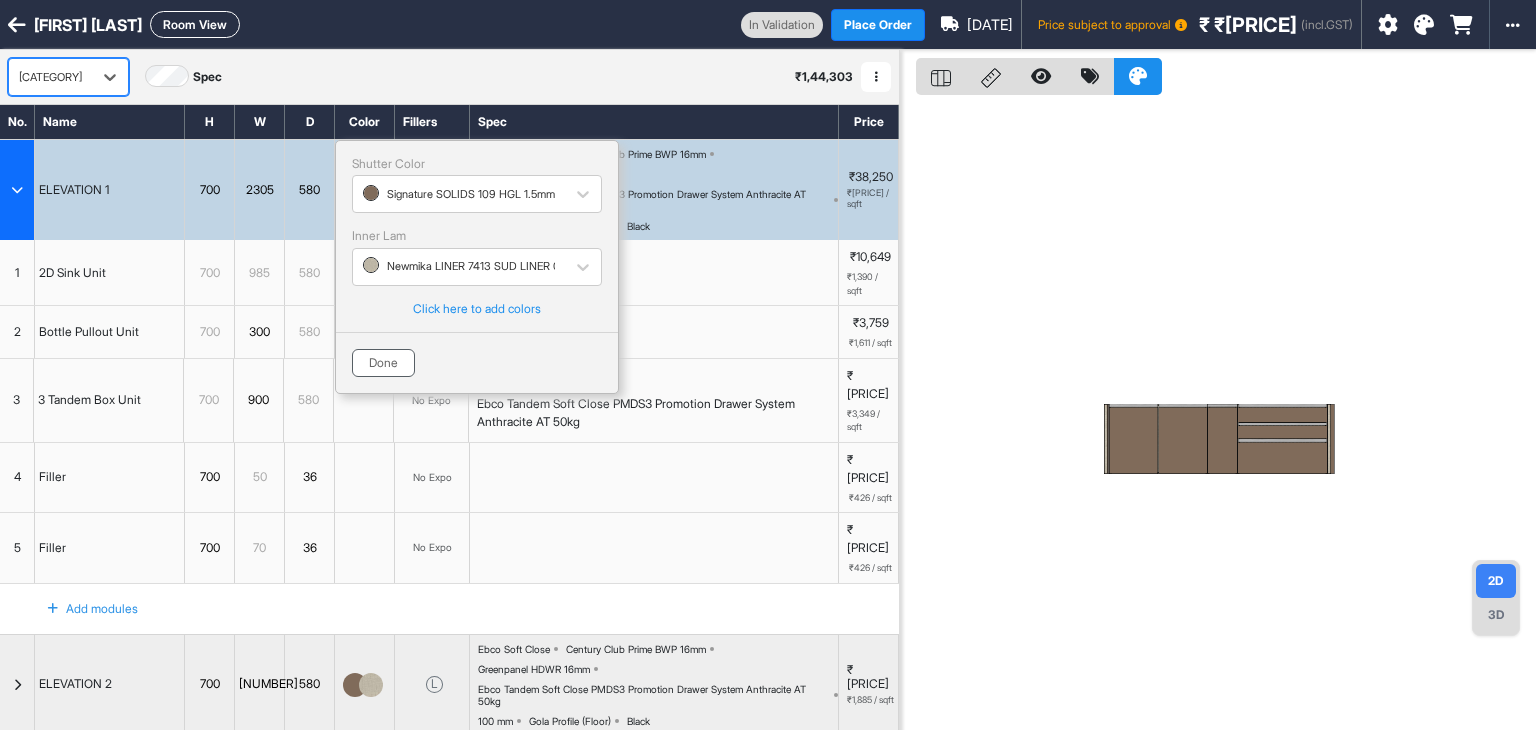 click on "Done" at bounding box center (383, 363) 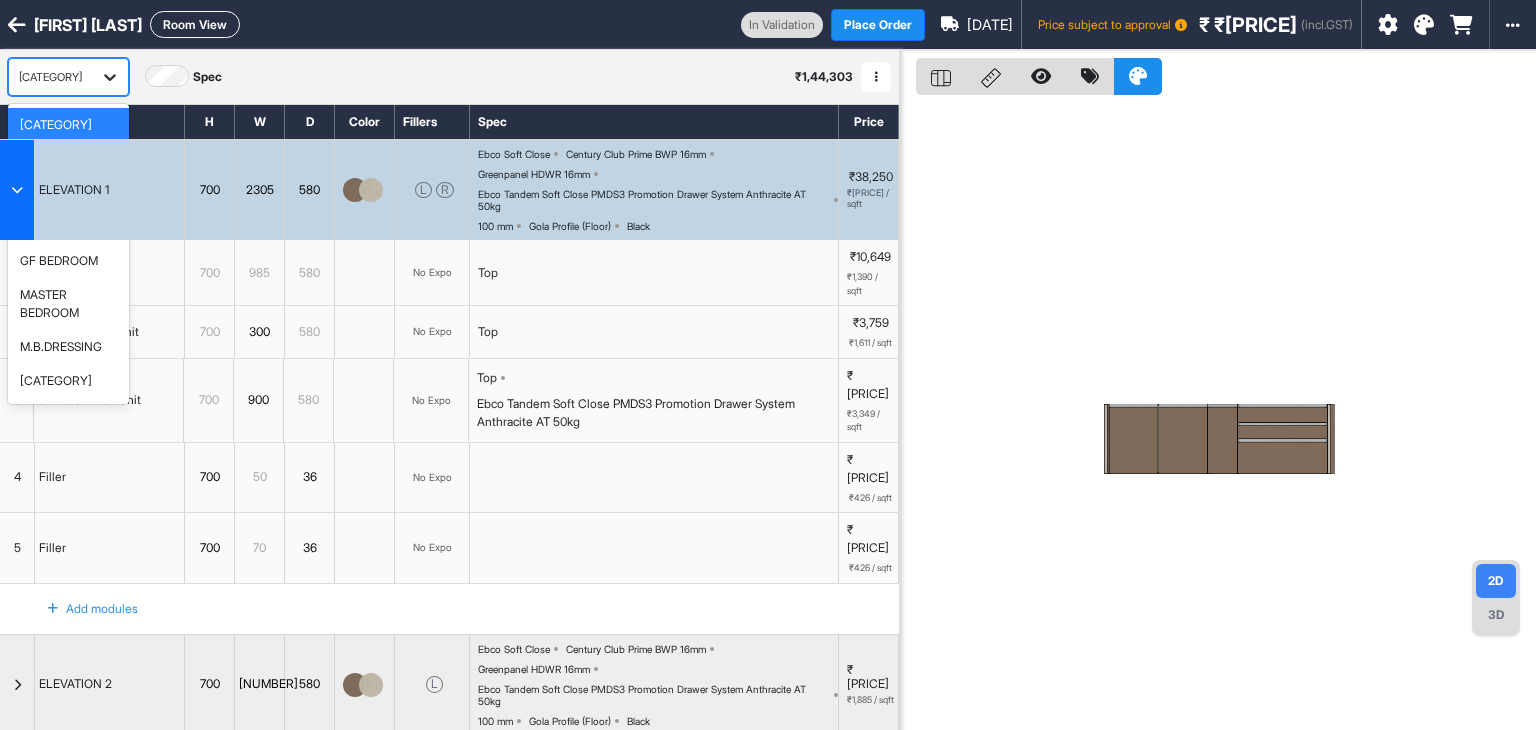 click at bounding box center [110, 77] 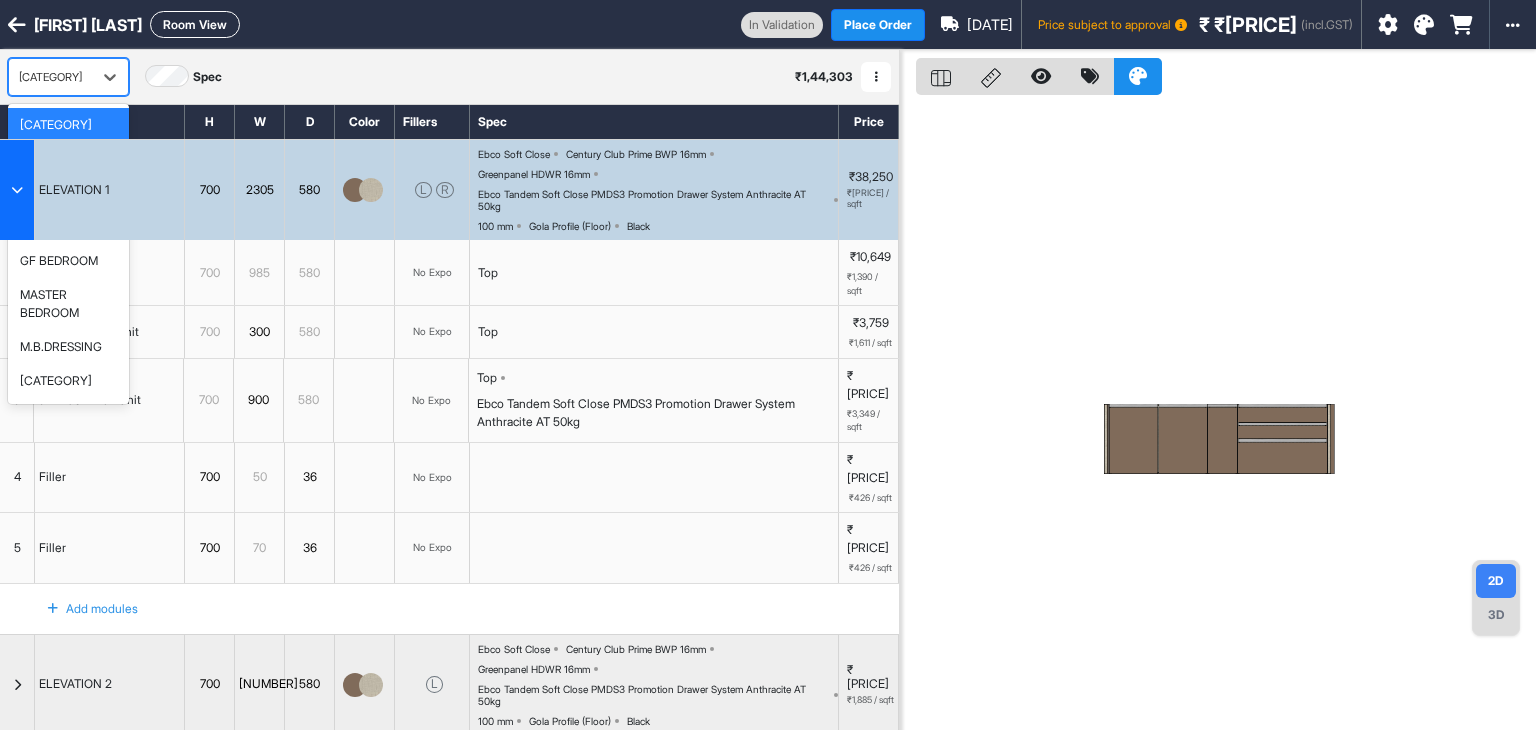 click on "DINING" at bounding box center [40, 193] 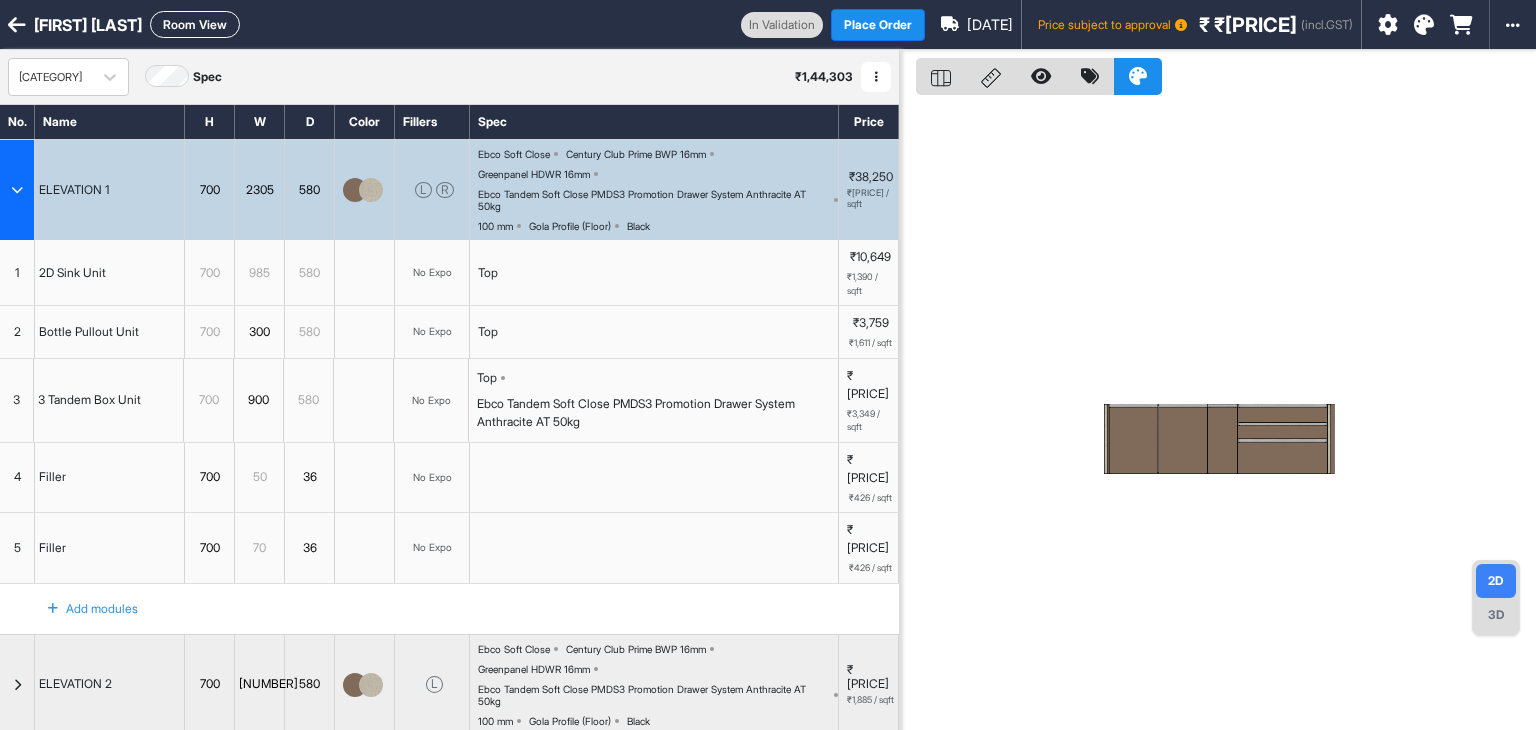 click at bounding box center [17, 190] 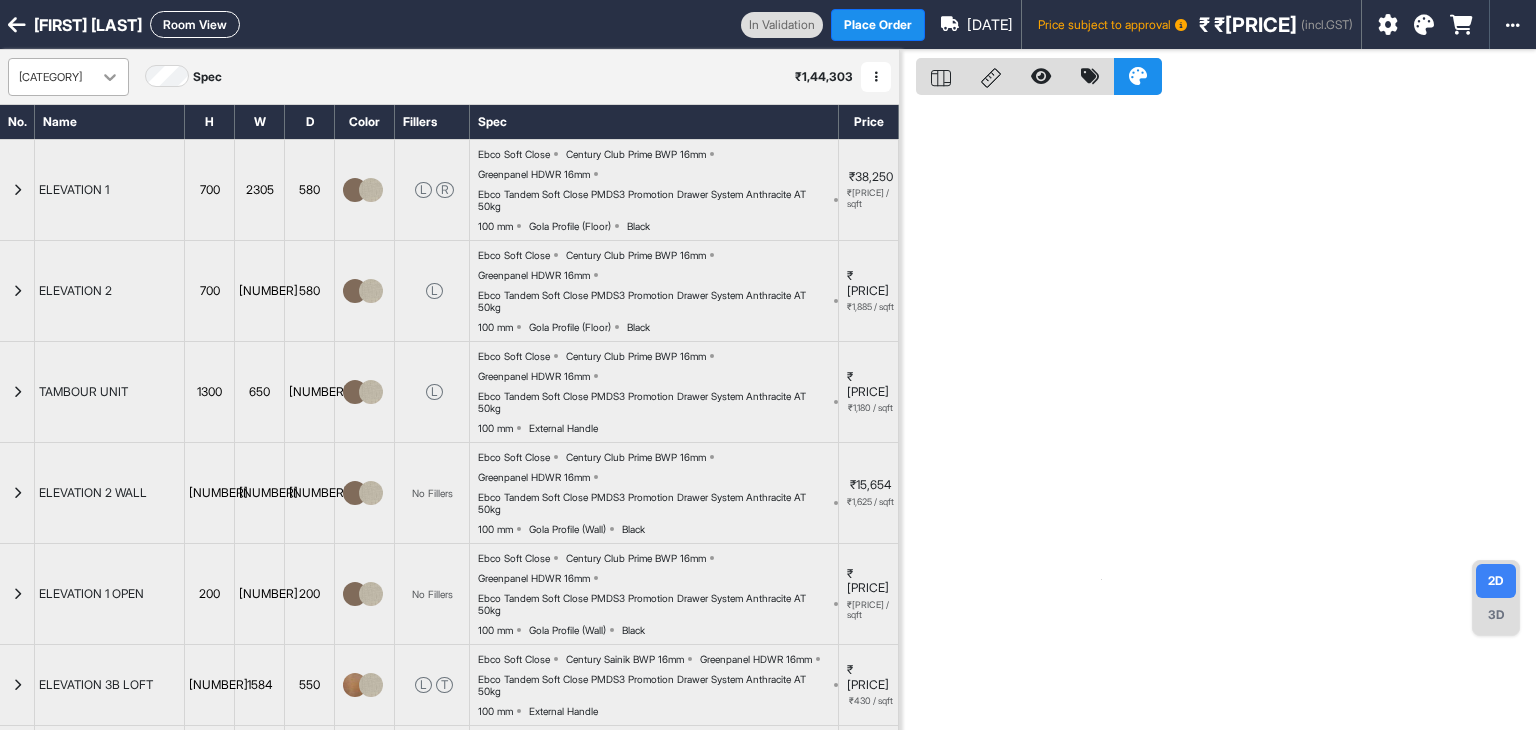 click at bounding box center (110, 77) 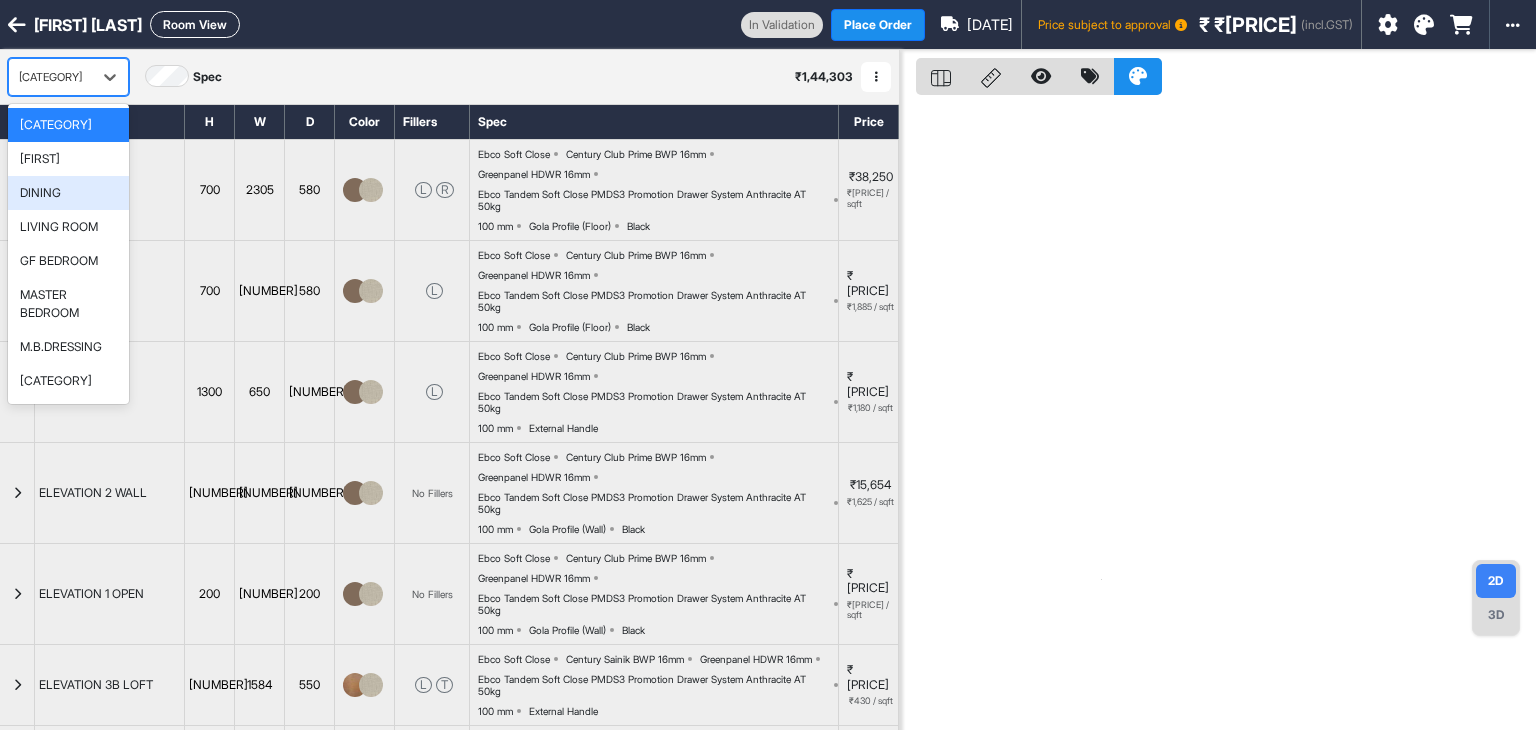 click on "DINING" at bounding box center (40, 193) 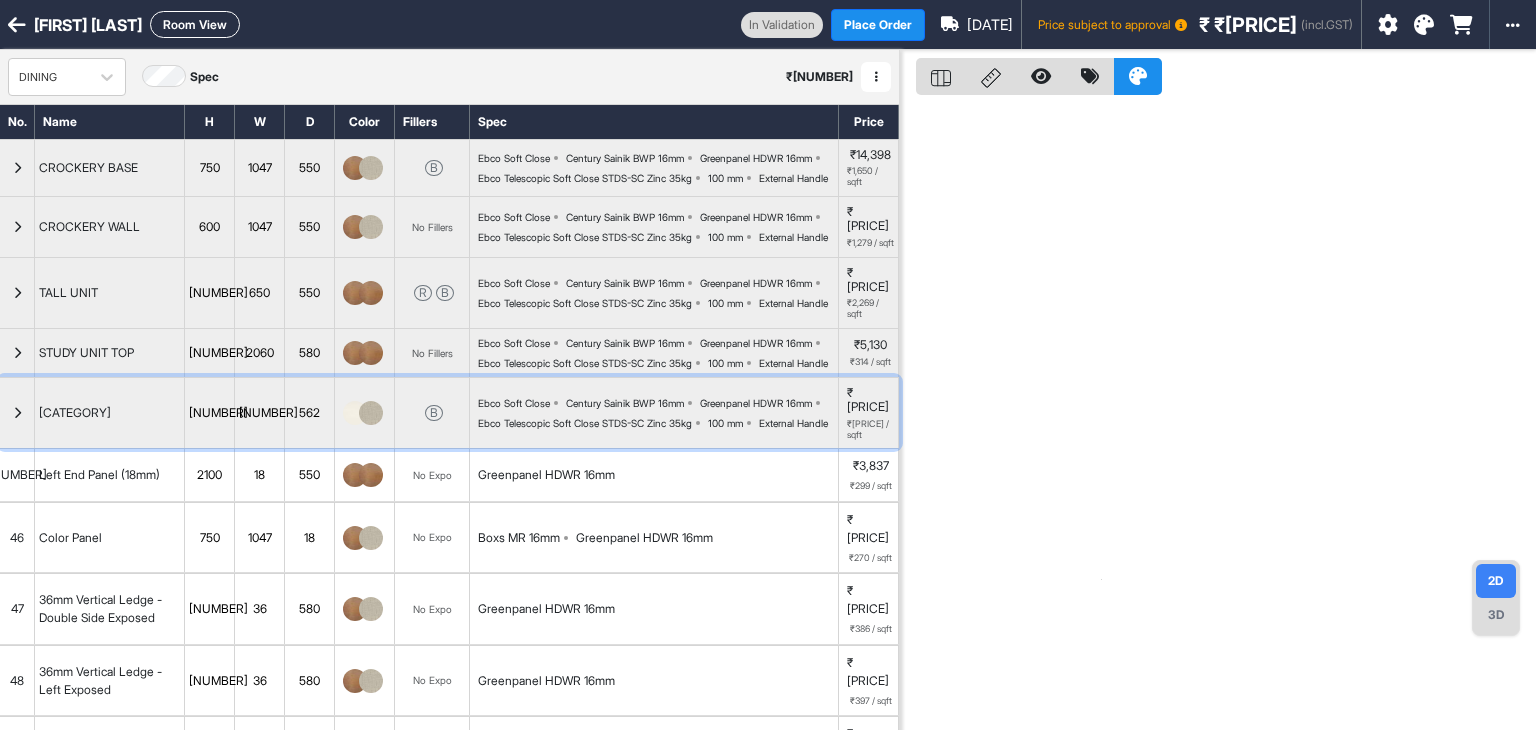 click at bounding box center [355, 413] 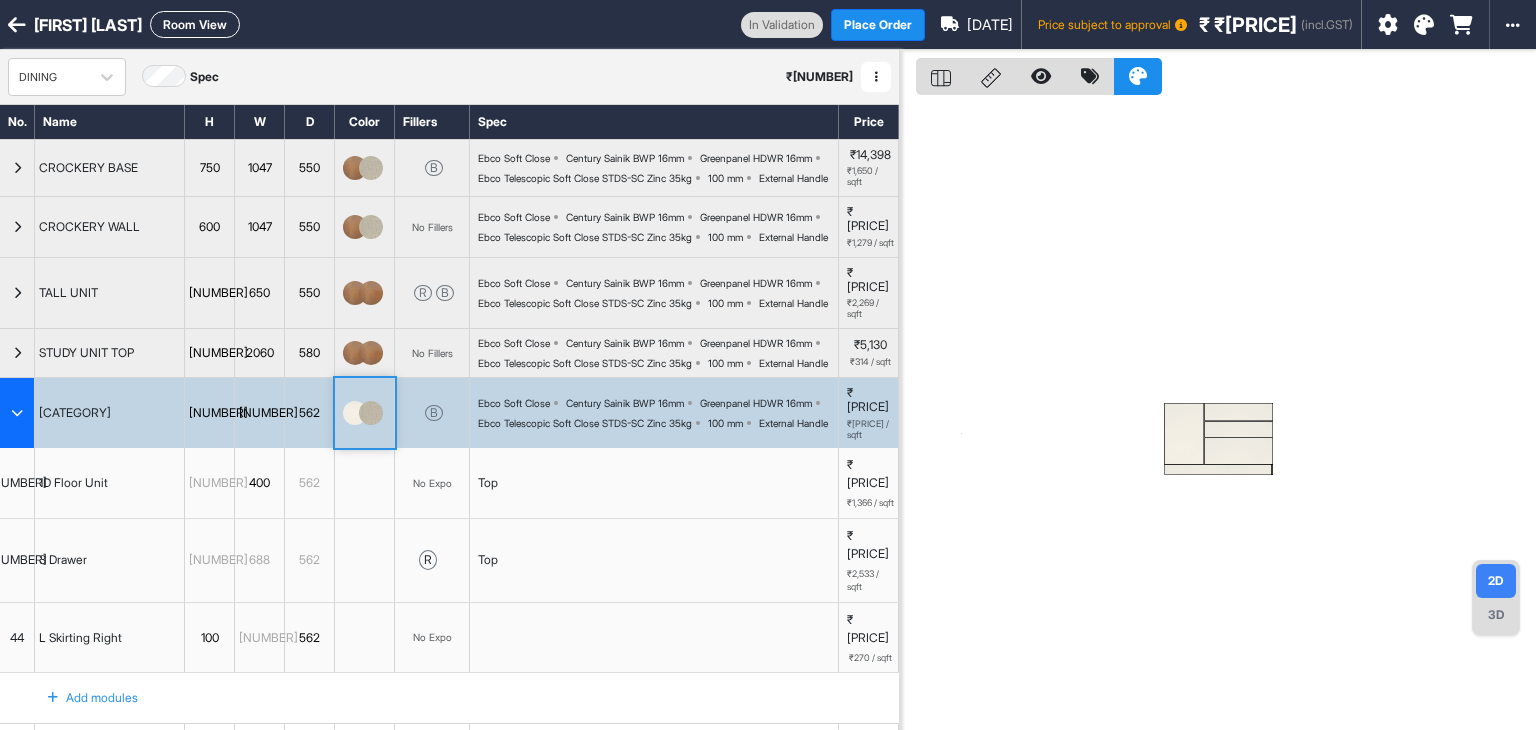 click at bounding box center (355, 413) 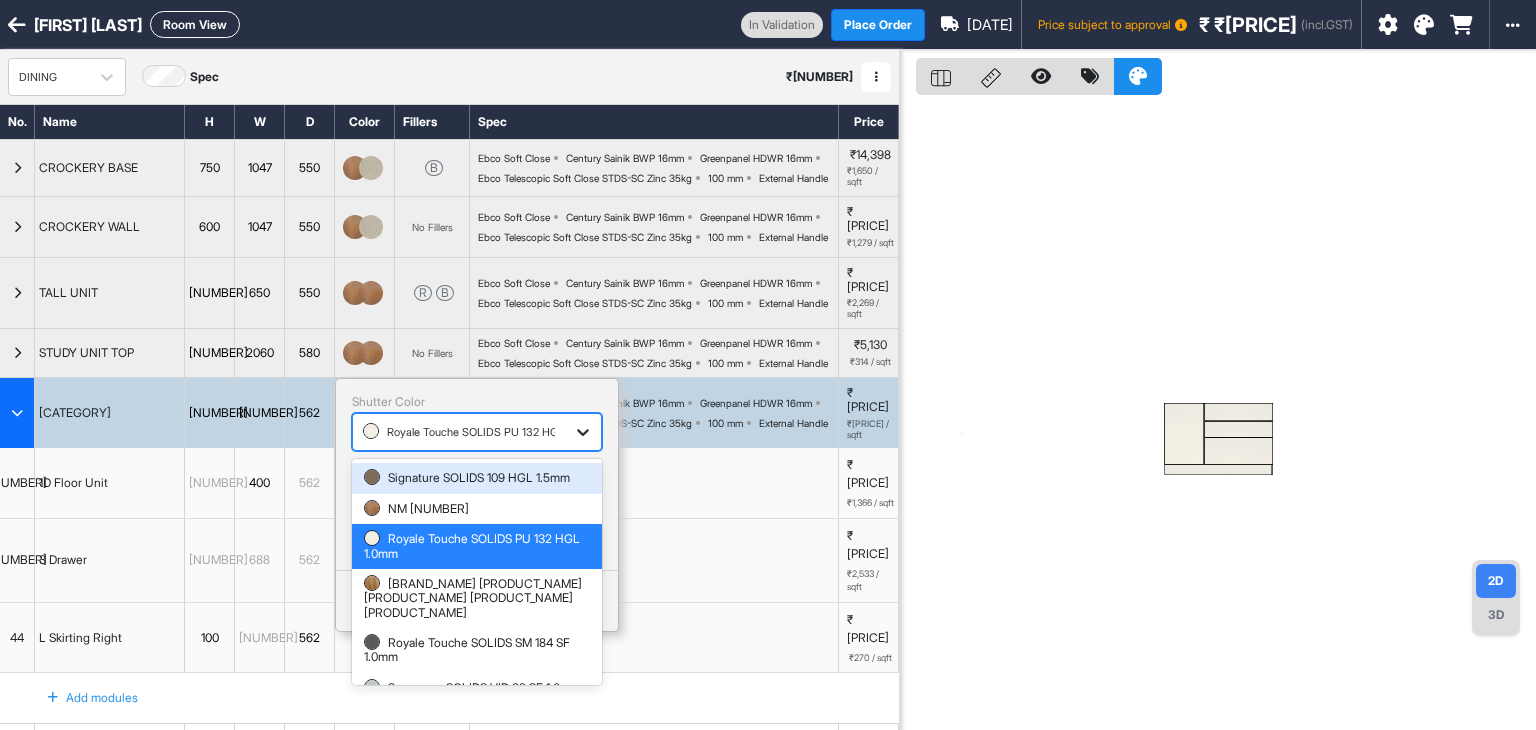 click 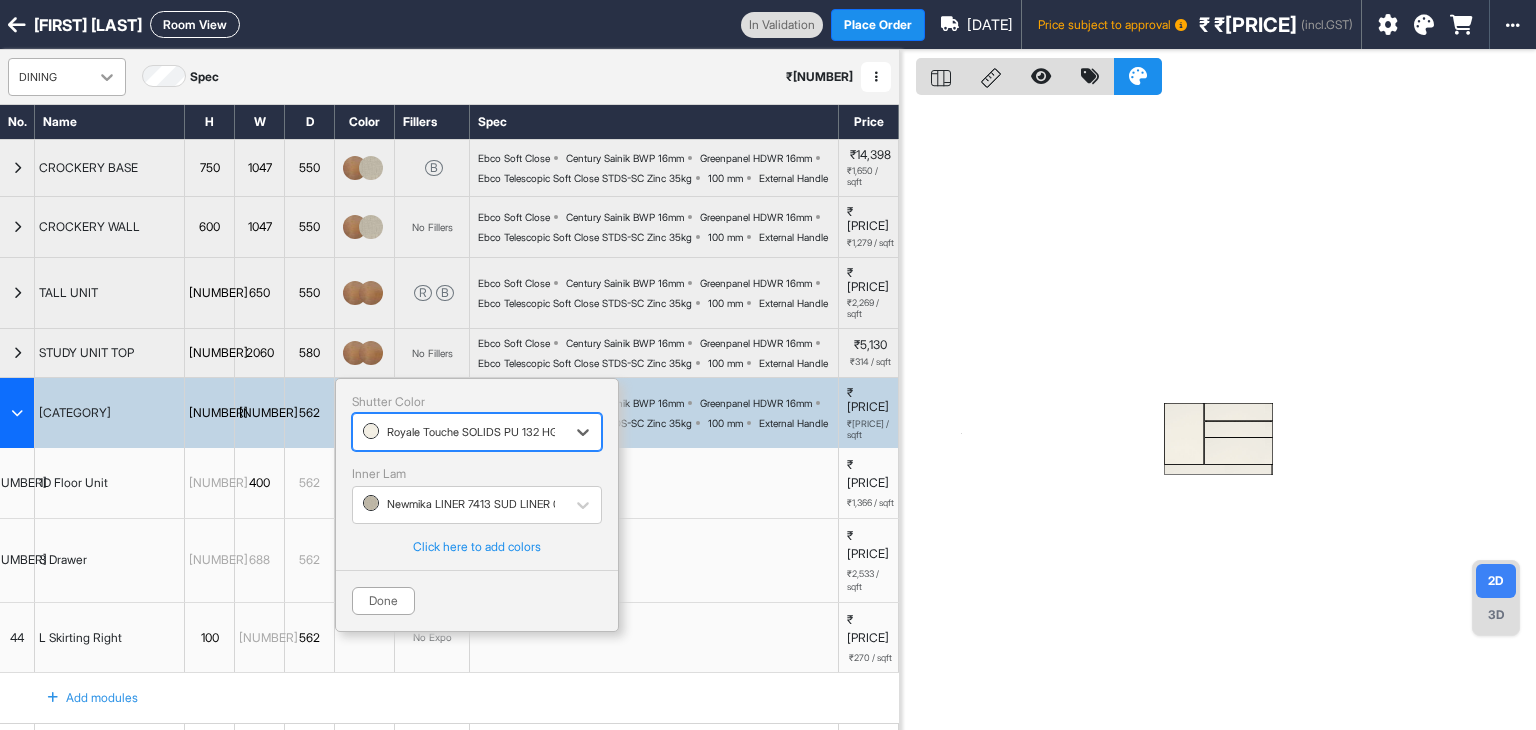 click at bounding box center [107, 77] 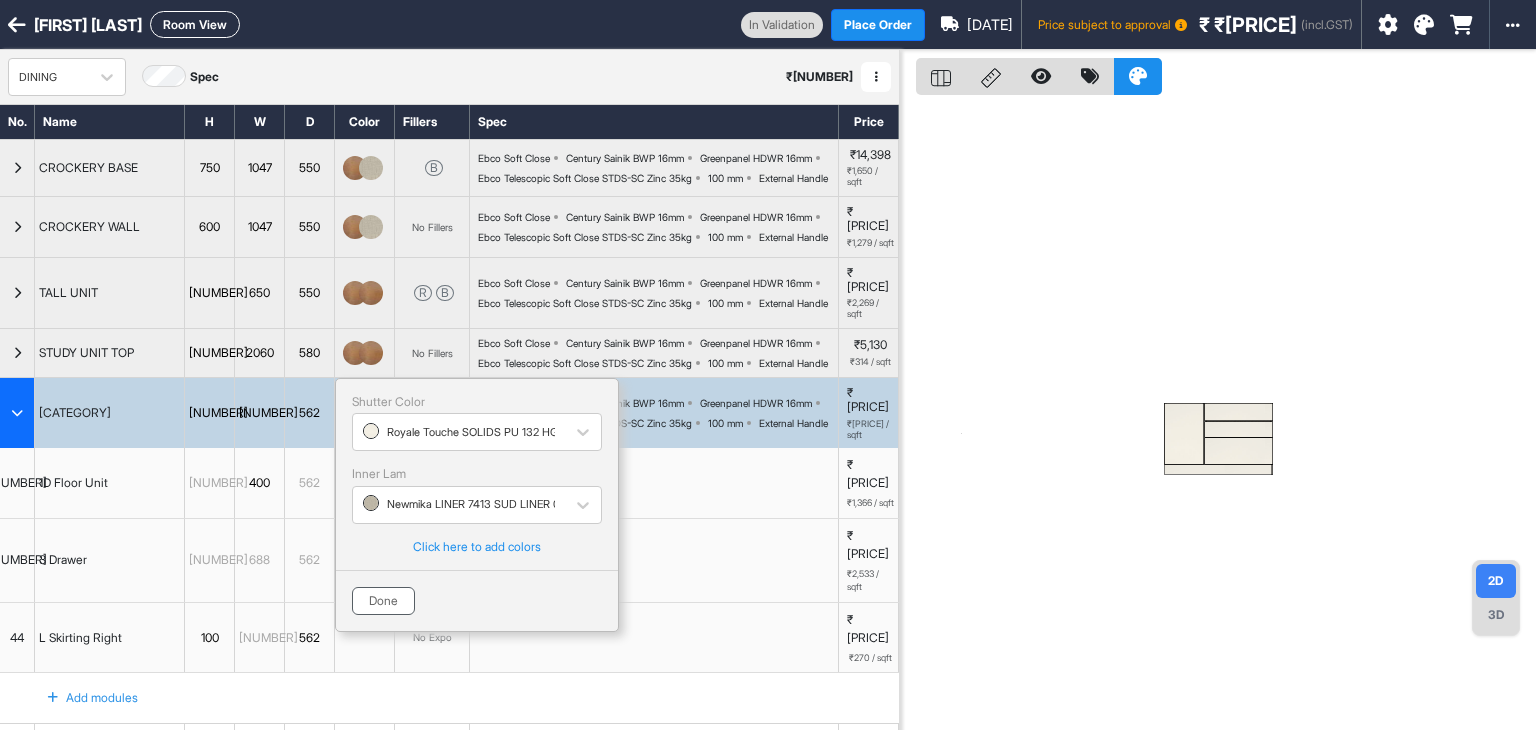 click on "Done" at bounding box center [383, 601] 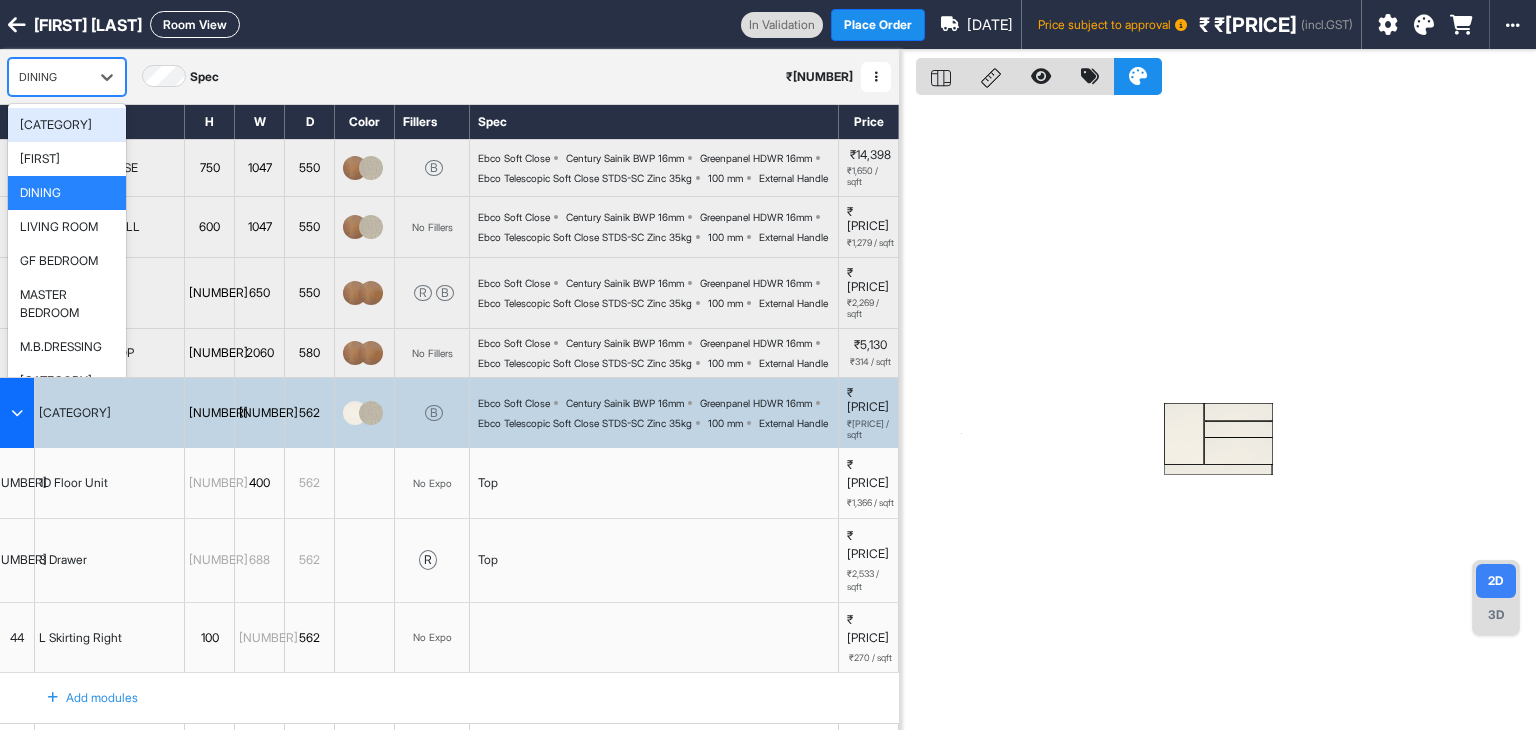 click at bounding box center (49, 77) 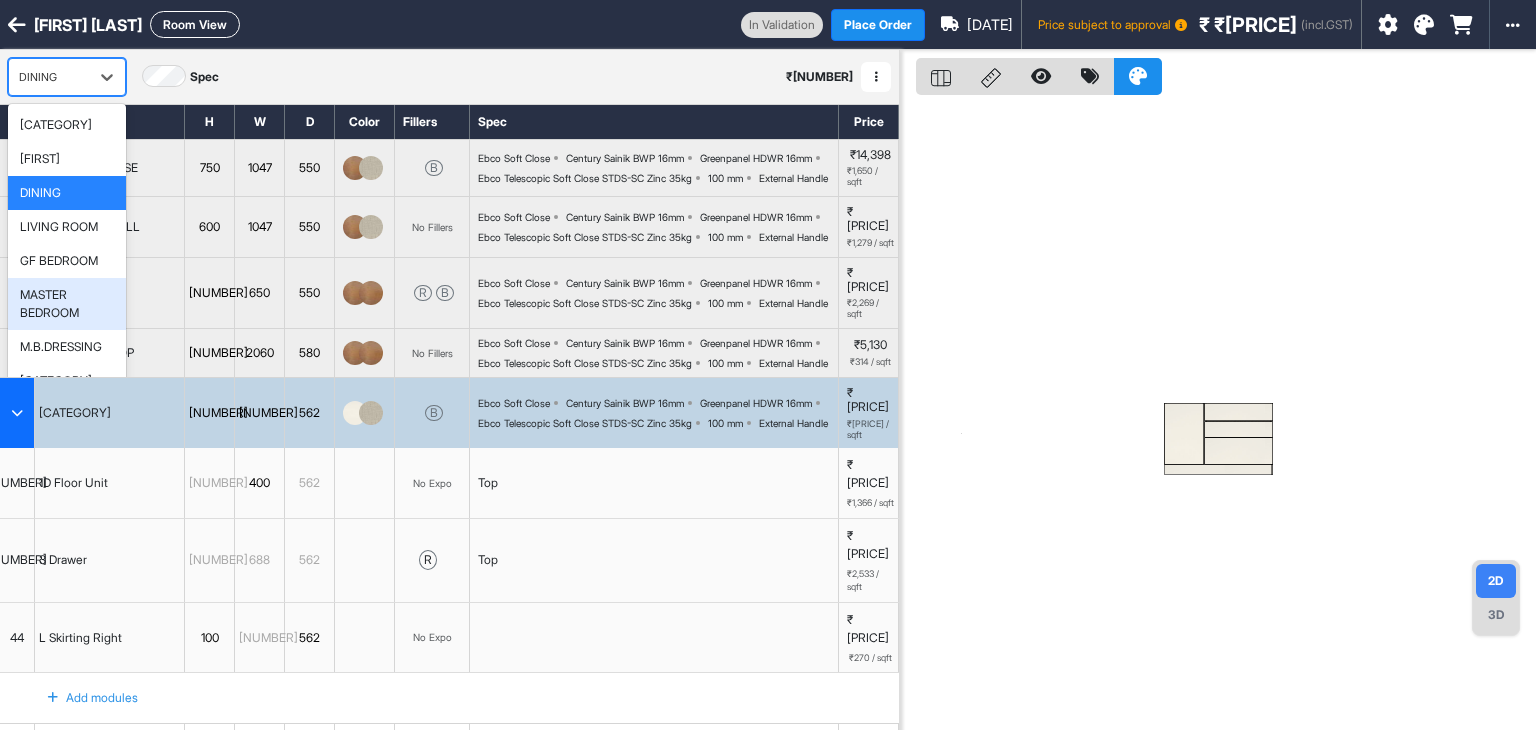 click on "MASTER BEDROOM" at bounding box center (67, 304) 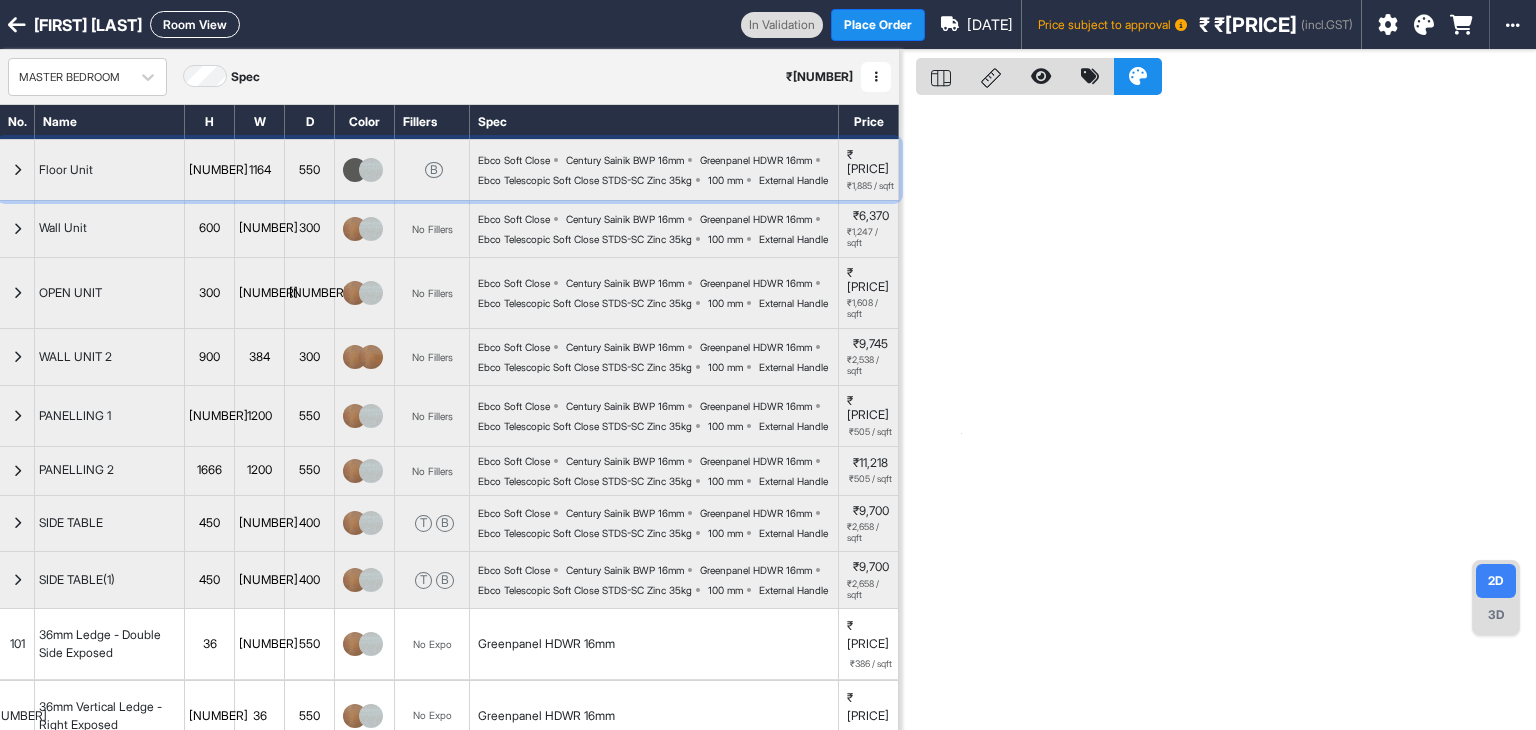 click at bounding box center (355, 170) 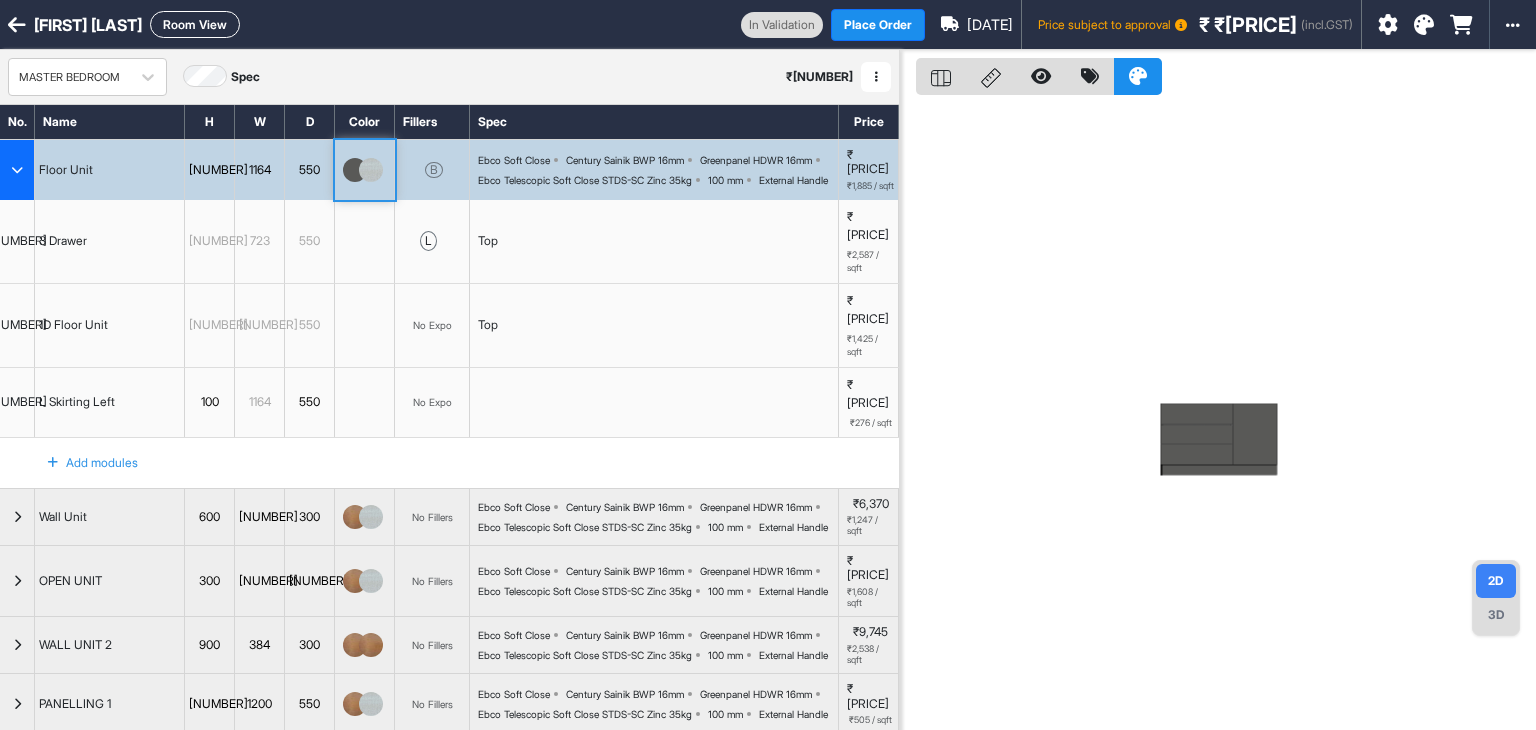 click at bounding box center (355, 170) 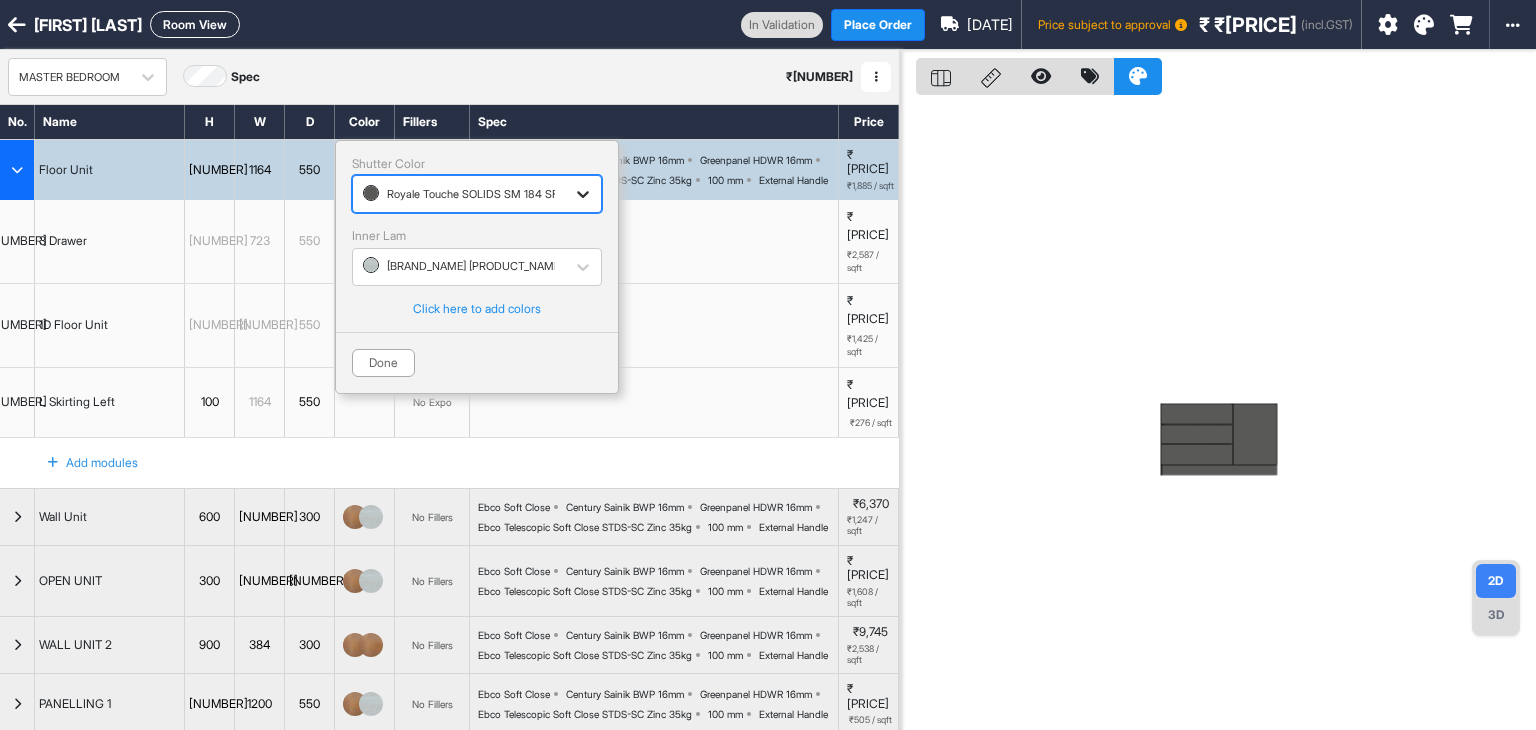 click 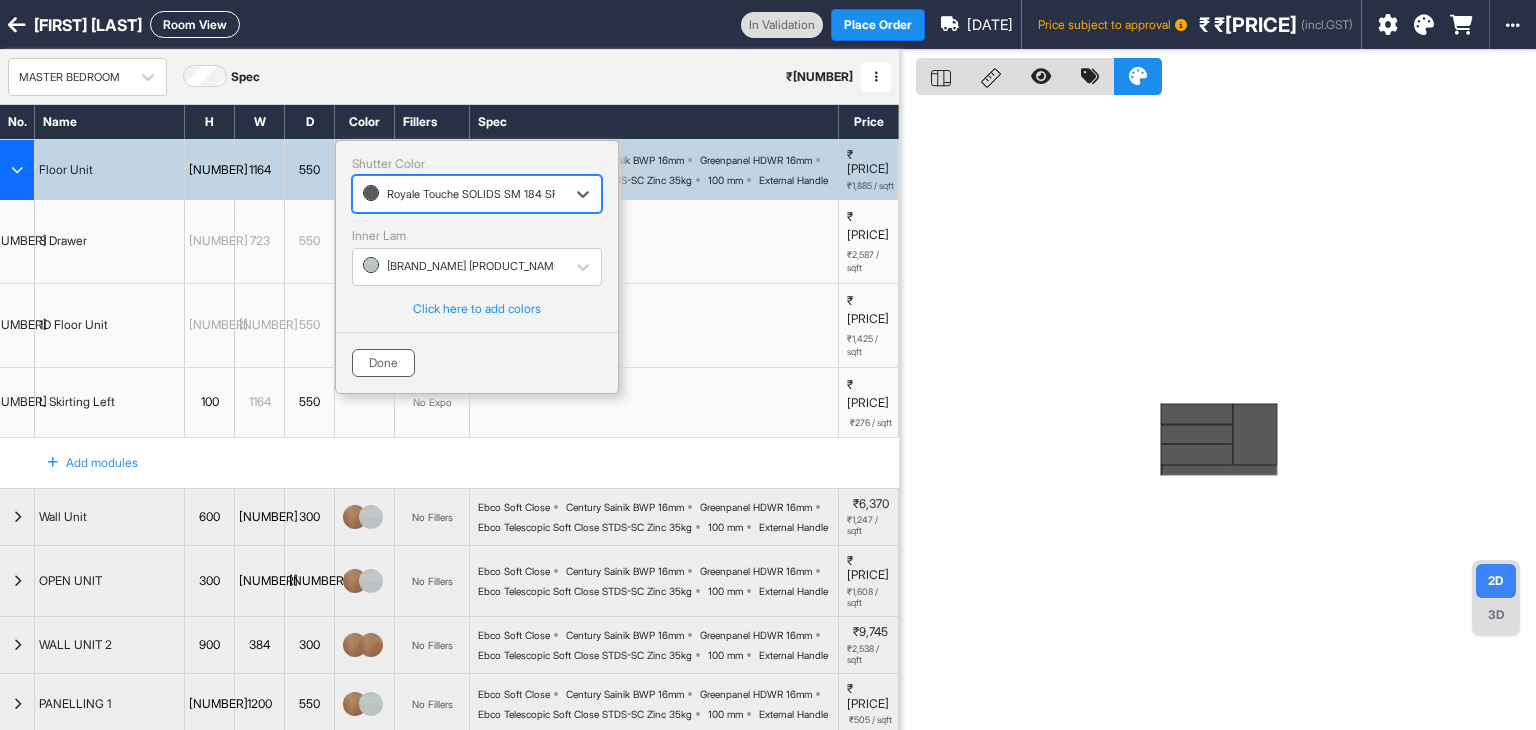 click on "Done" at bounding box center (383, 363) 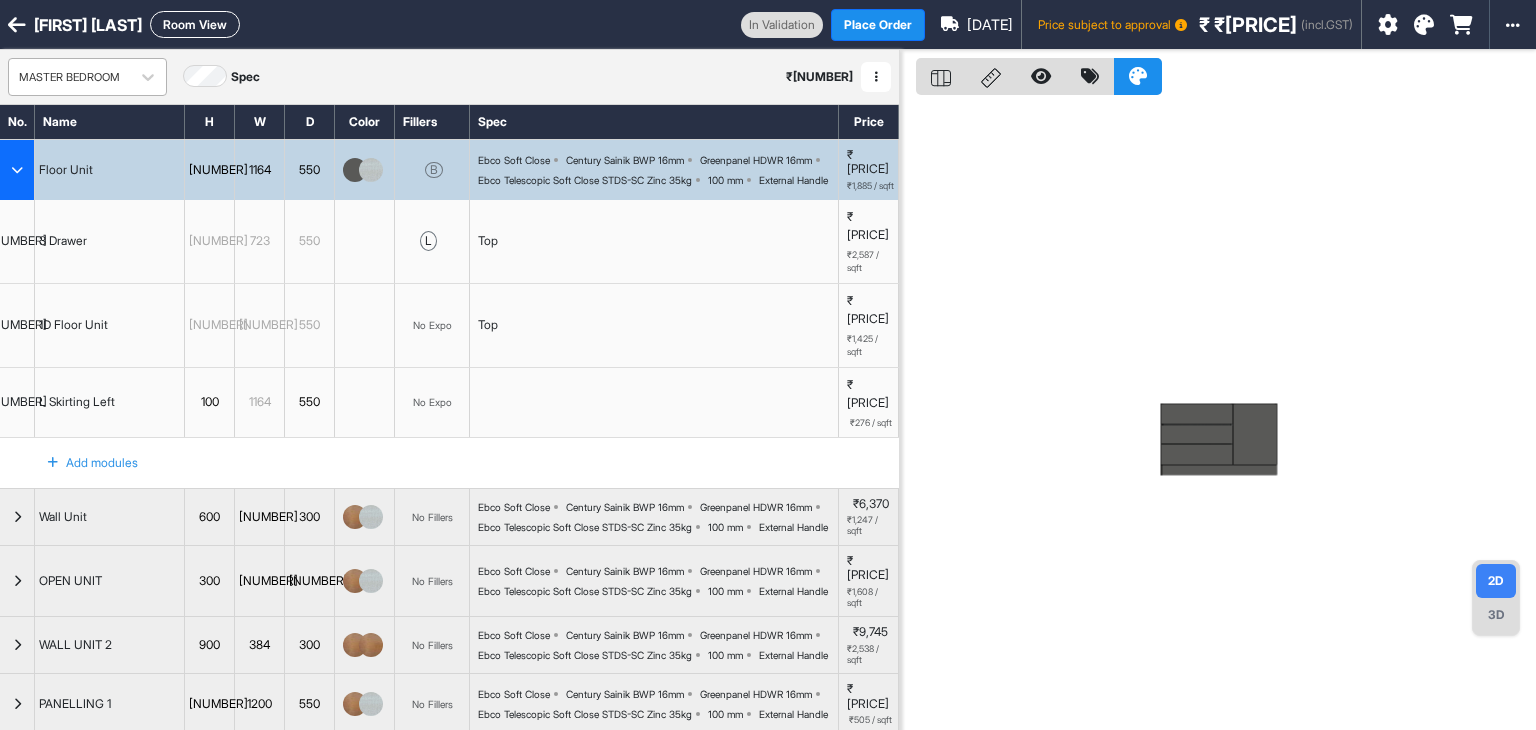 click on "MASTER BEDROOM" at bounding box center [69, 77] 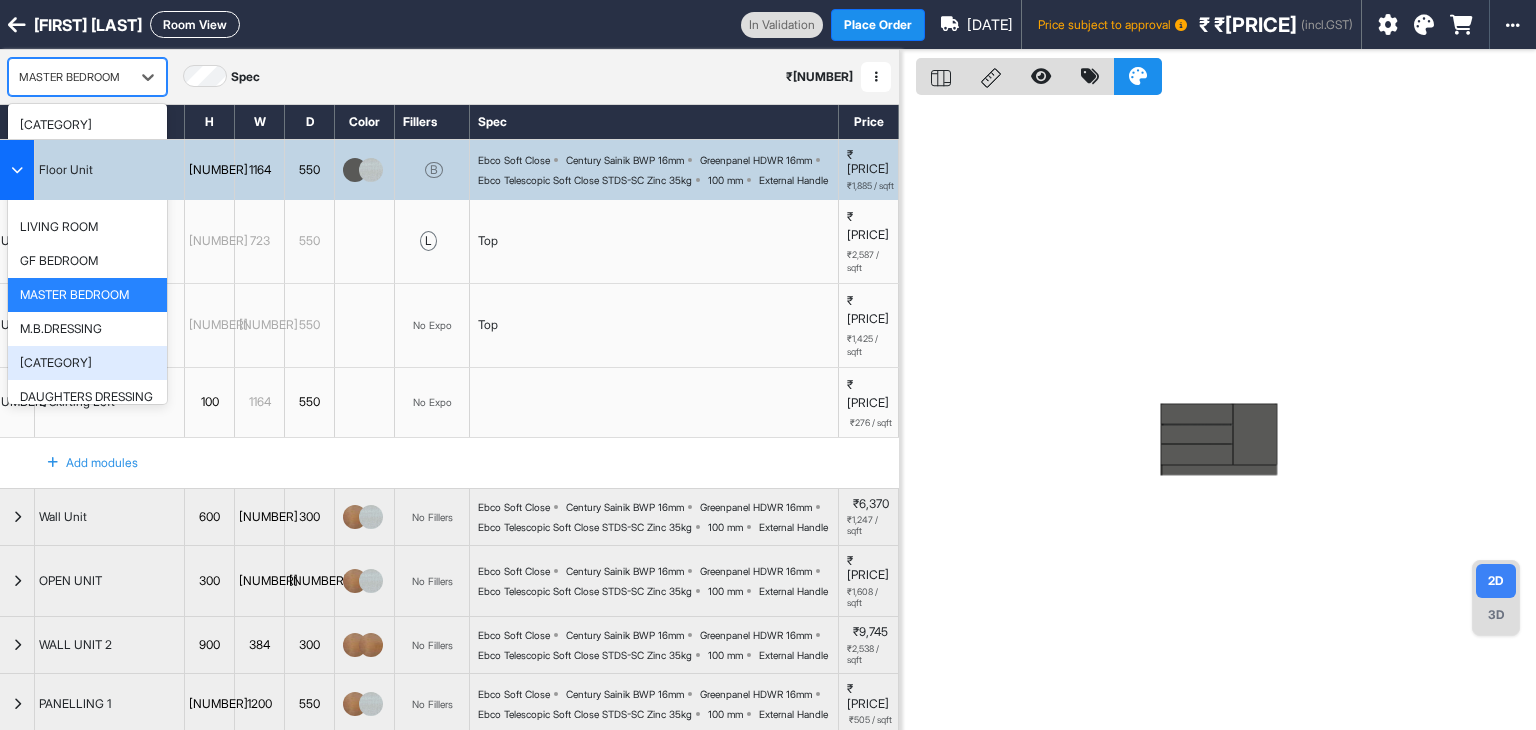 click on "[CATEGORY]" at bounding box center [56, 363] 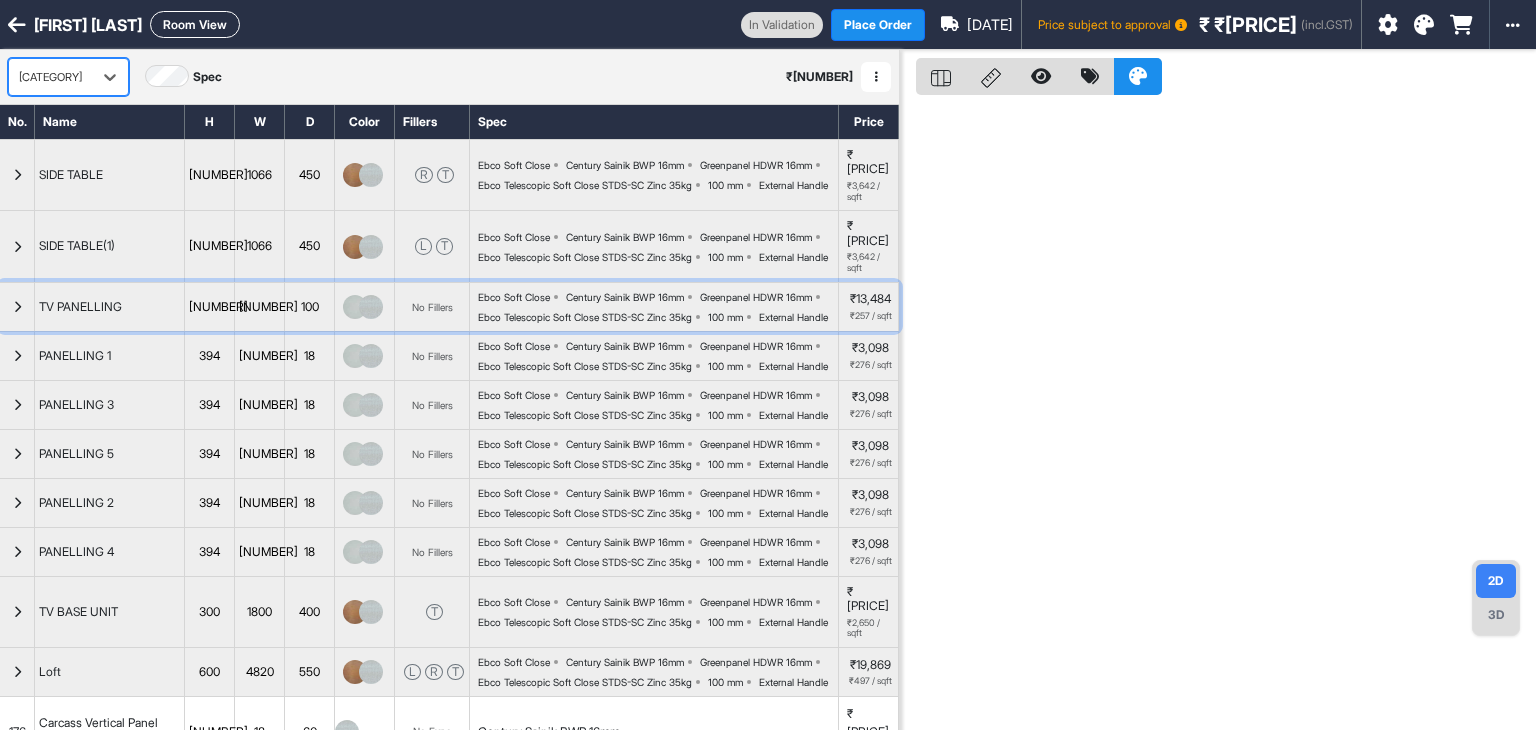 click at bounding box center (355, 307) 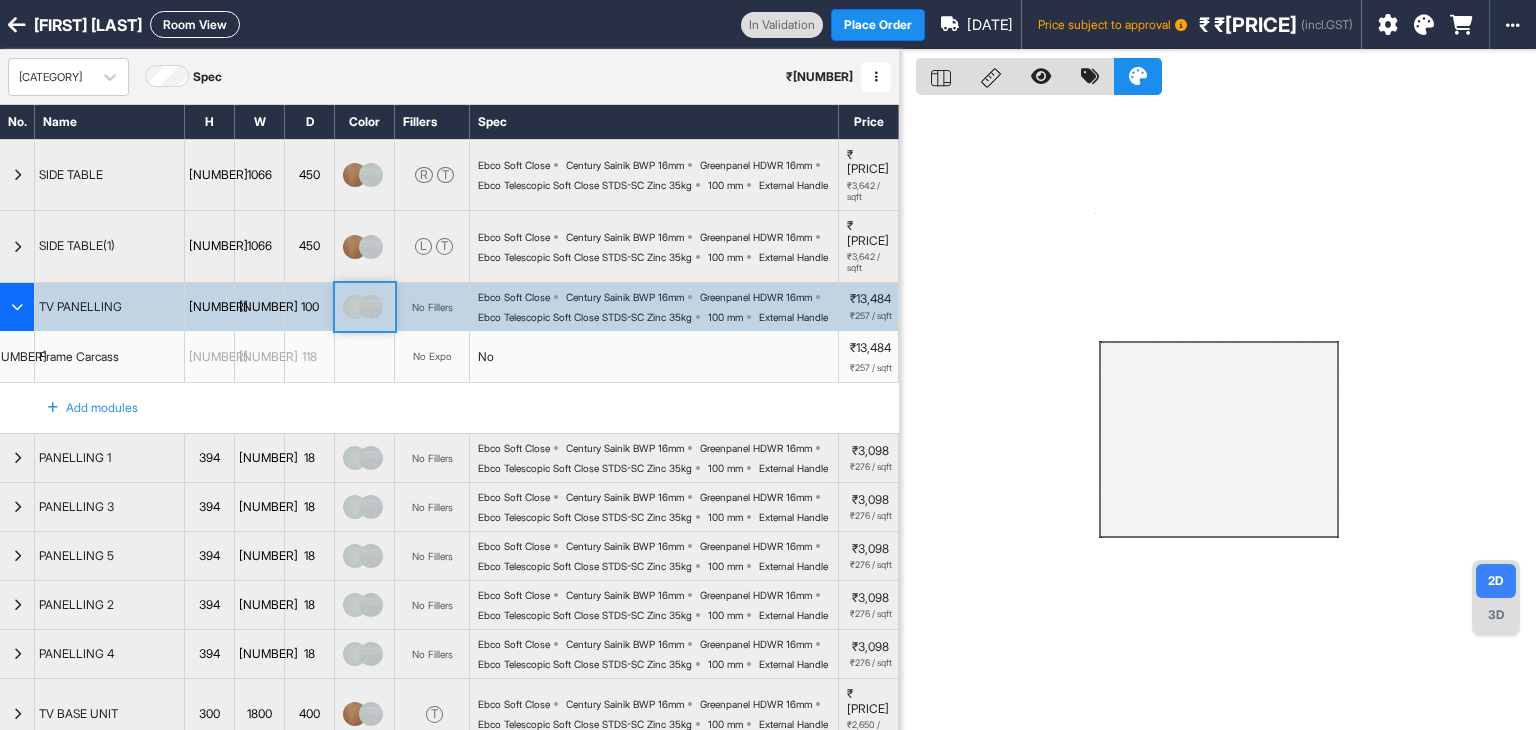 click at bounding box center (355, 307) 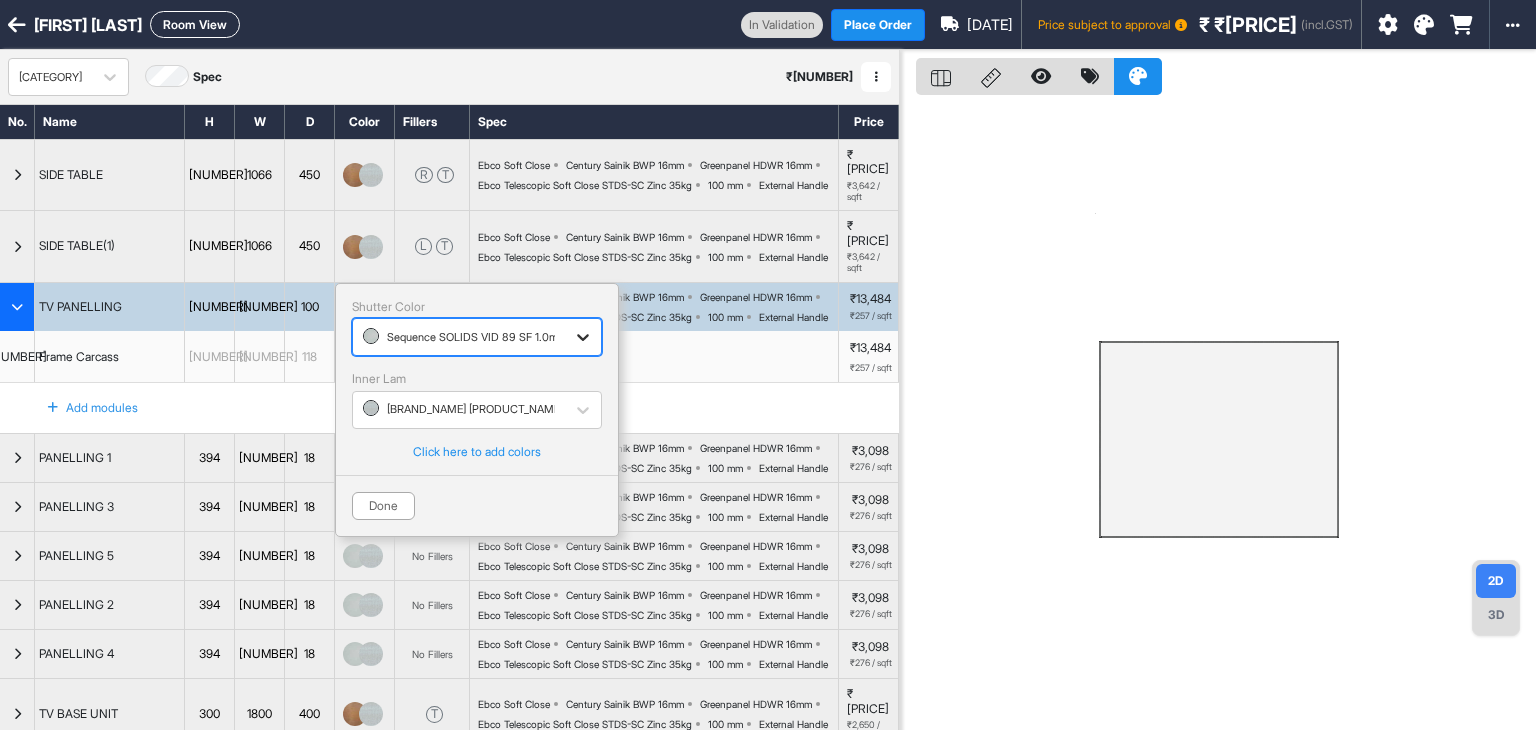 click 